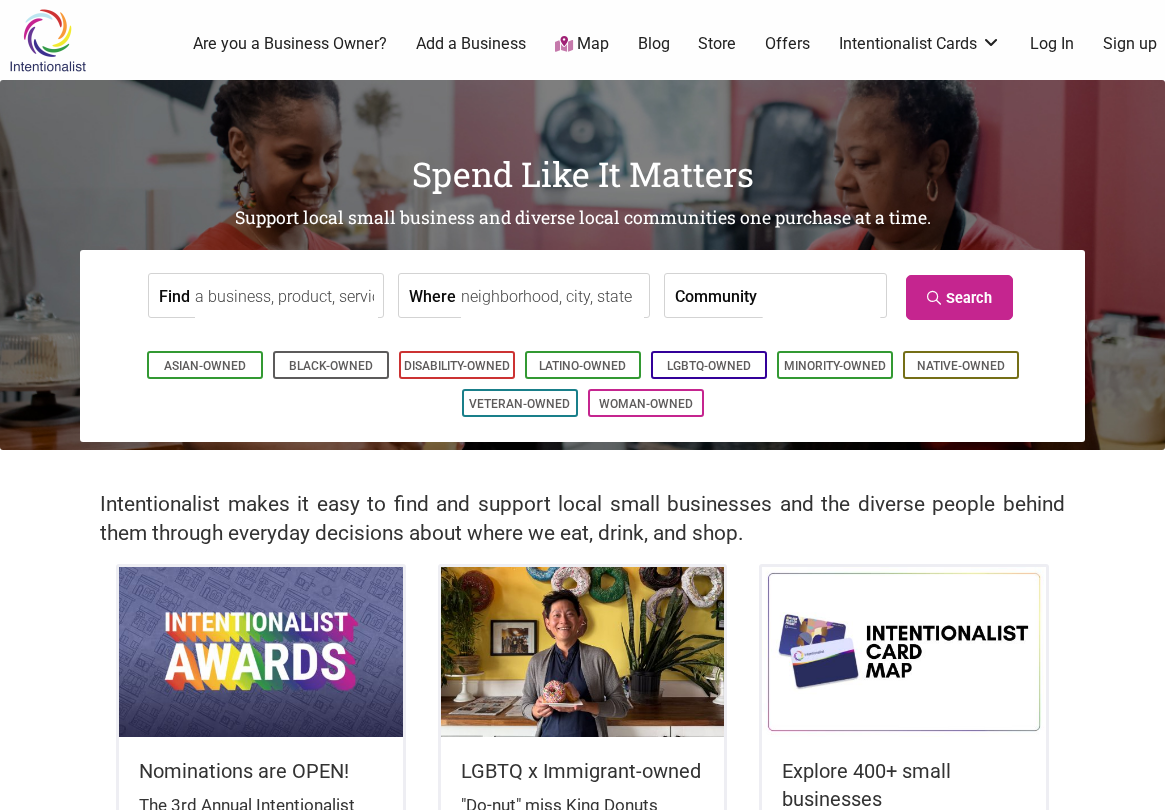 scroll, scrollTop: 0, scrollLeft: 0, axis: both 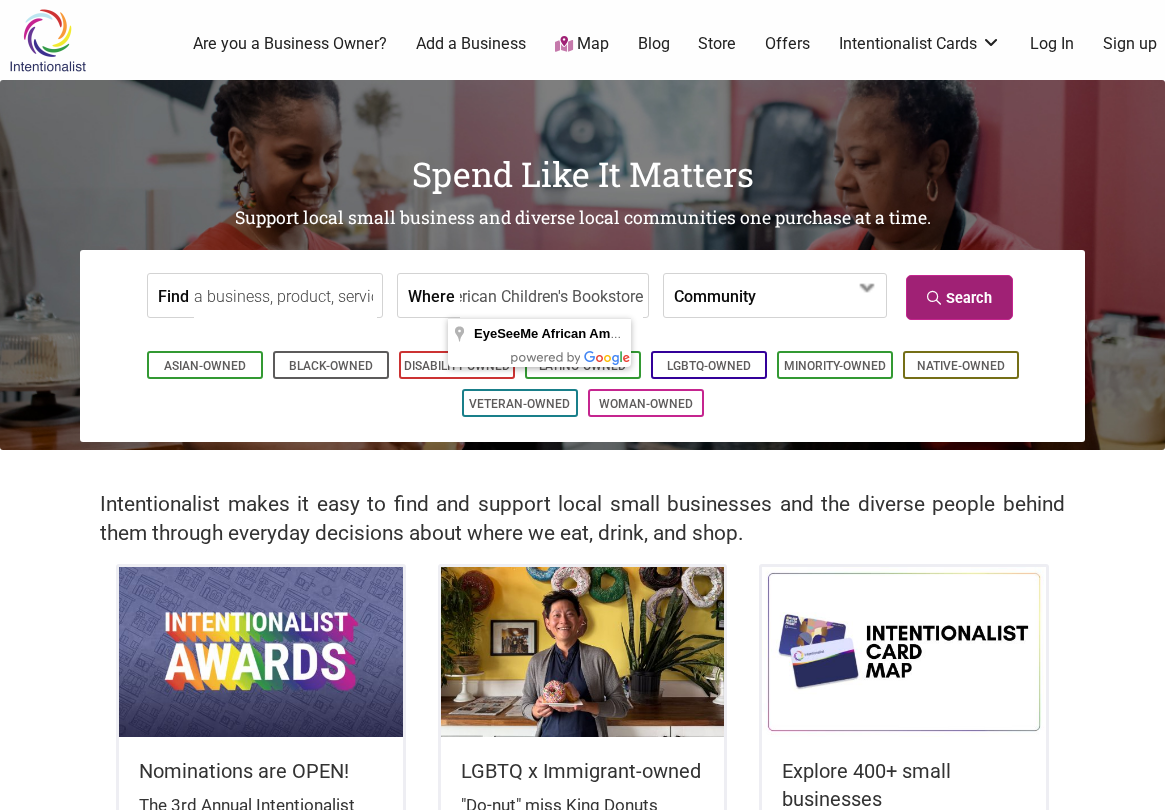 type on "EyeSeeMe African American Children's Bookstore" 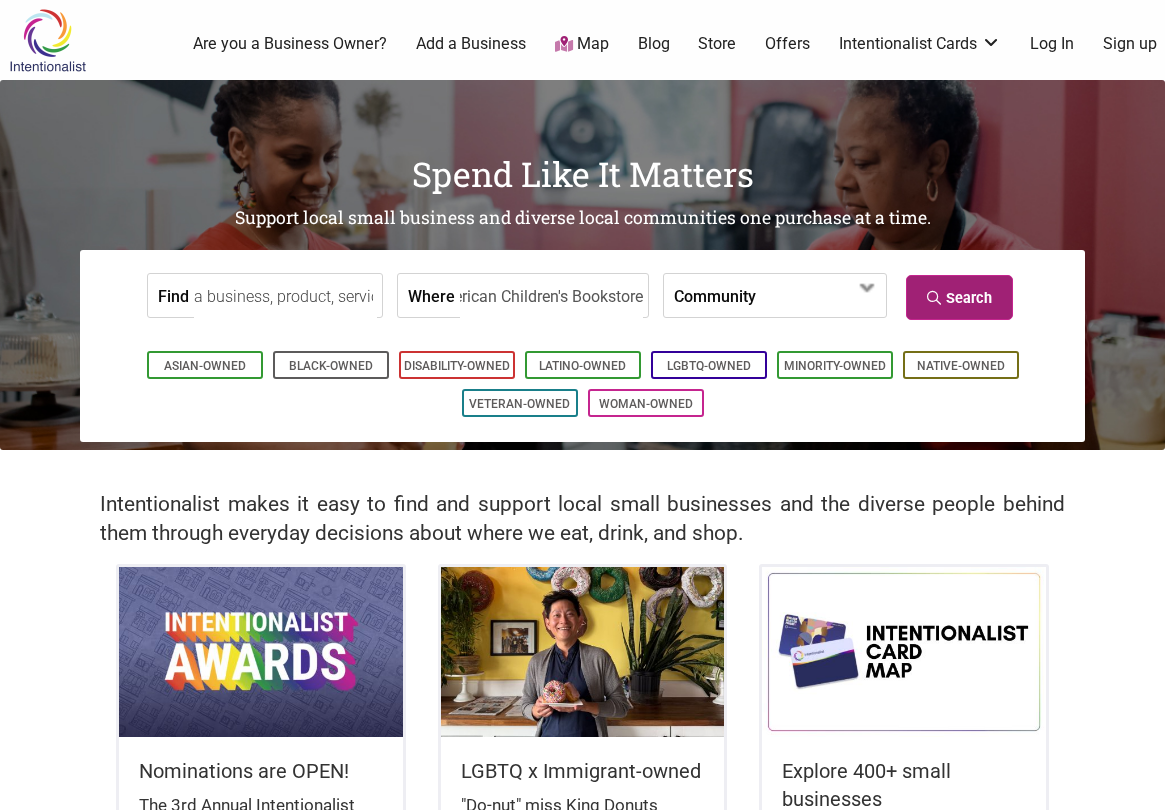 scroll, scrollTop: 0, scrollLeft: 0, axis: both 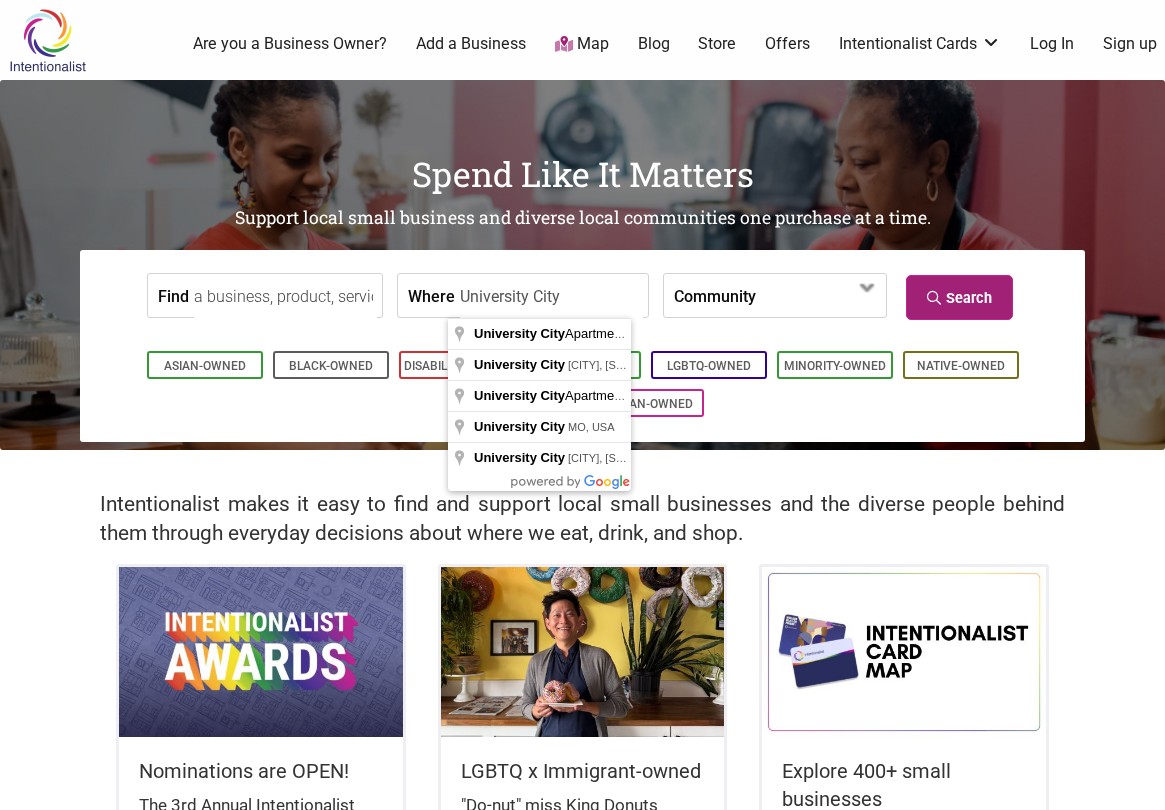 type on "University City" 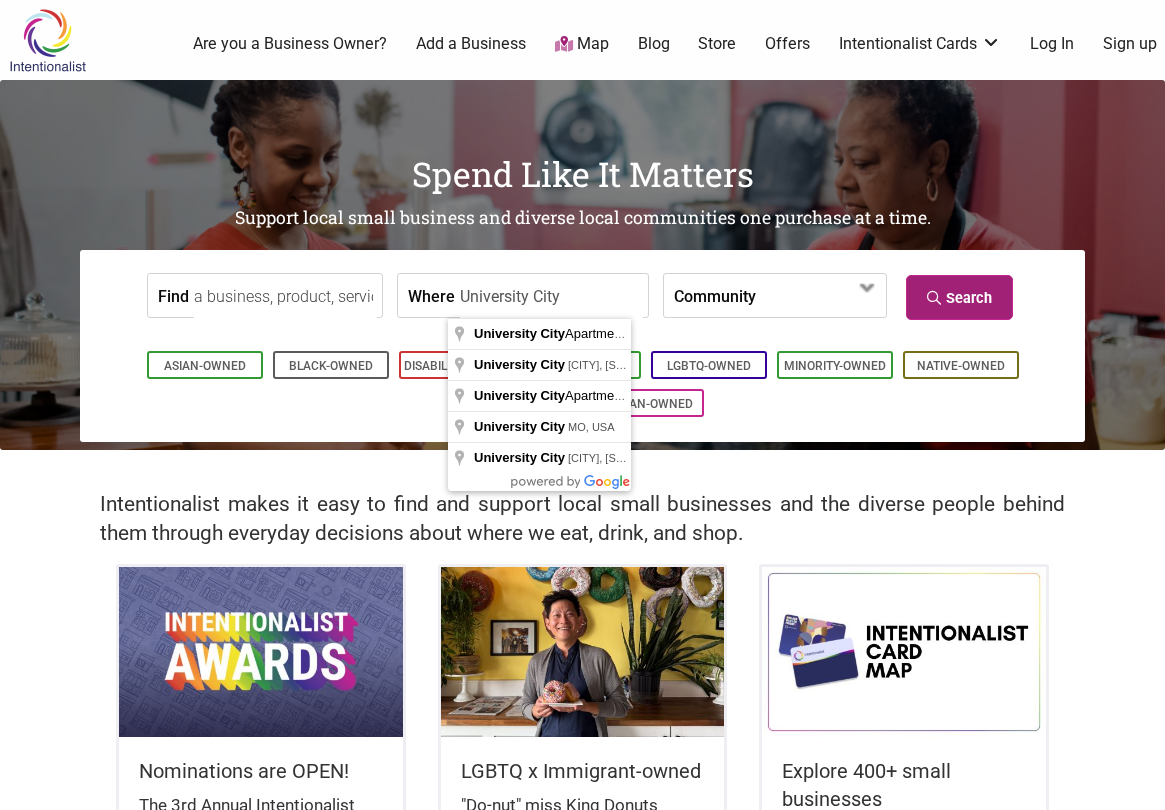 click on "Search" at bounding box center (959, 297) 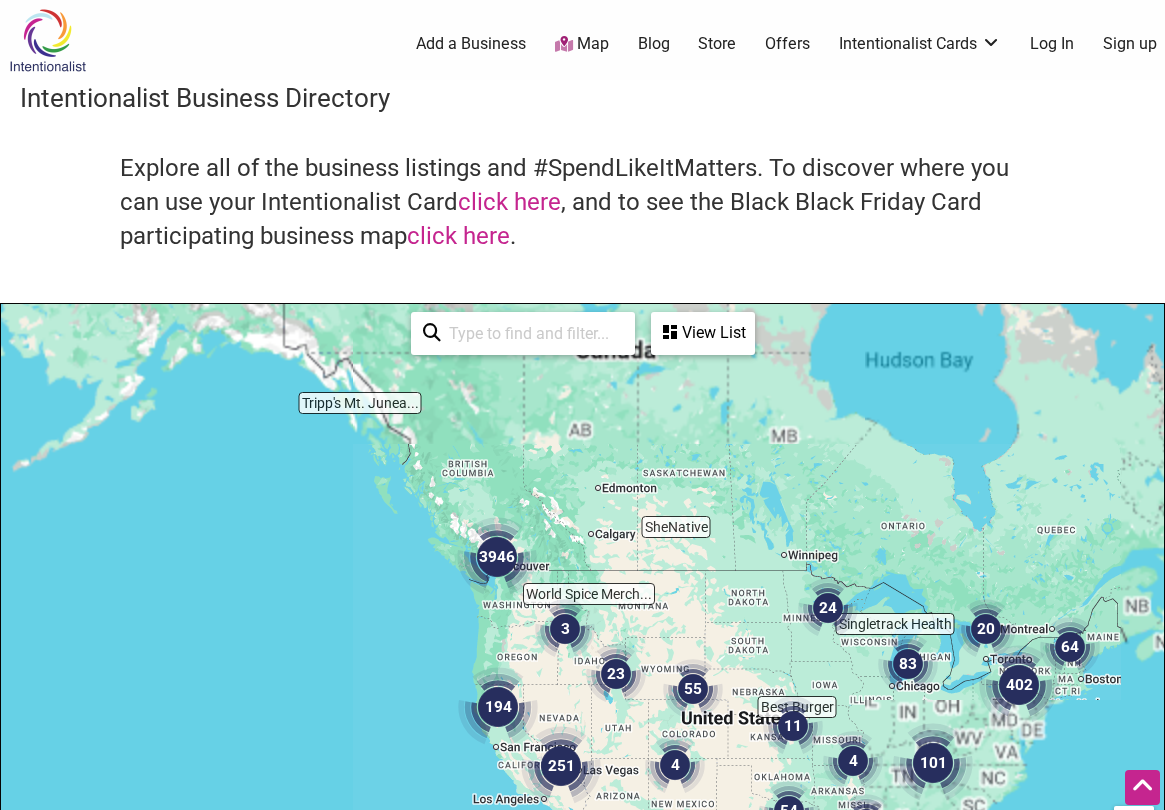 scroll, scrollTop: 500, scrollLeft: 0, axis: vertical 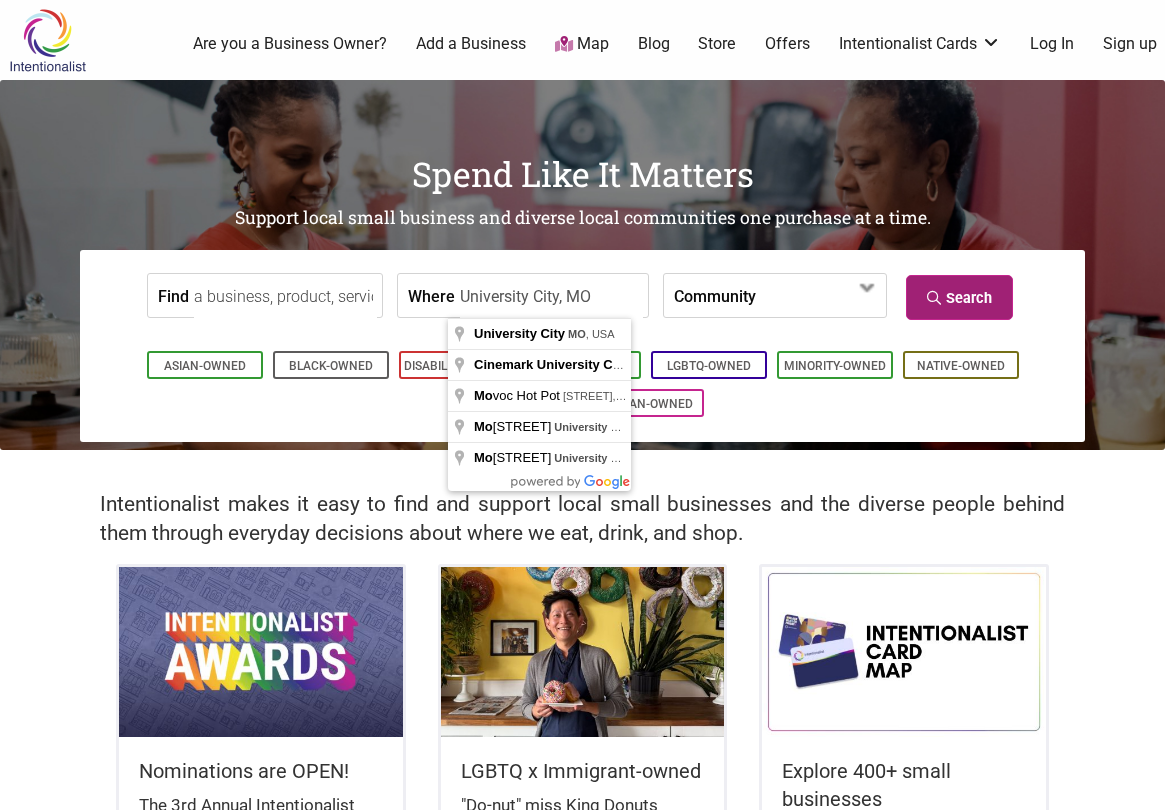 type on "University City, MO" 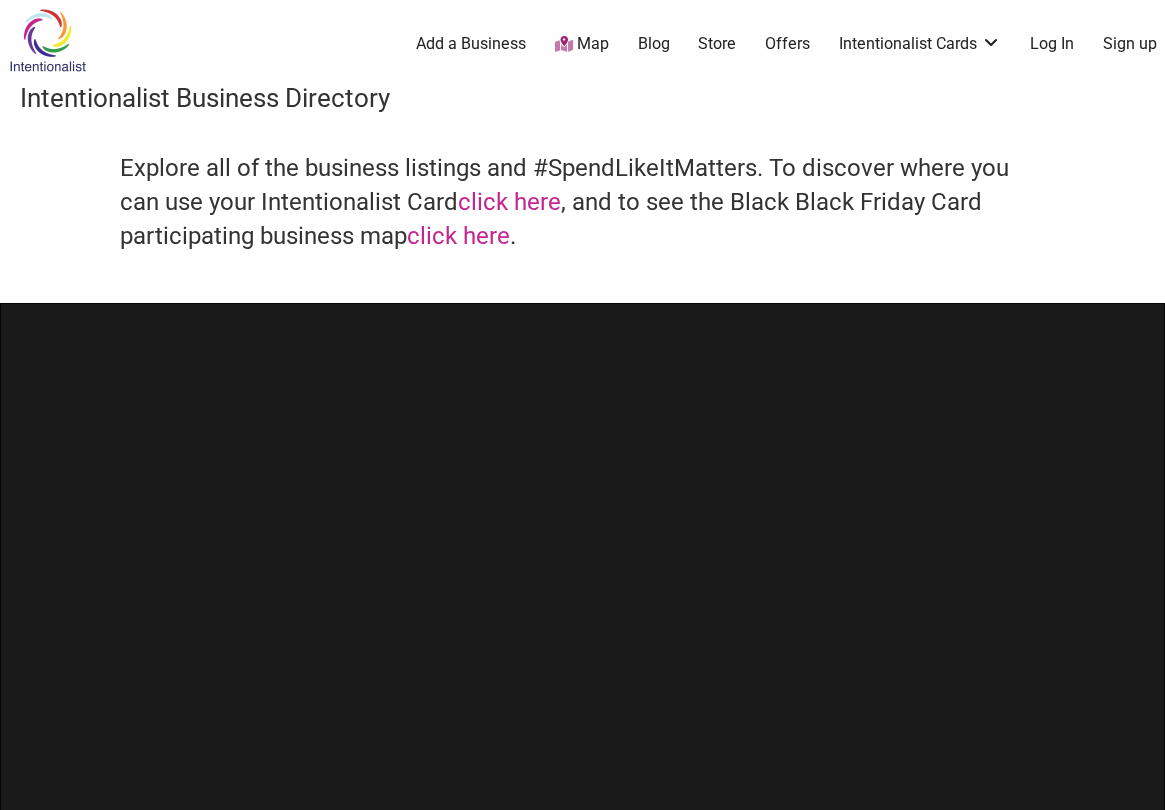 scroll, scrollTop: 0, scrollLeft: 0, axis: both 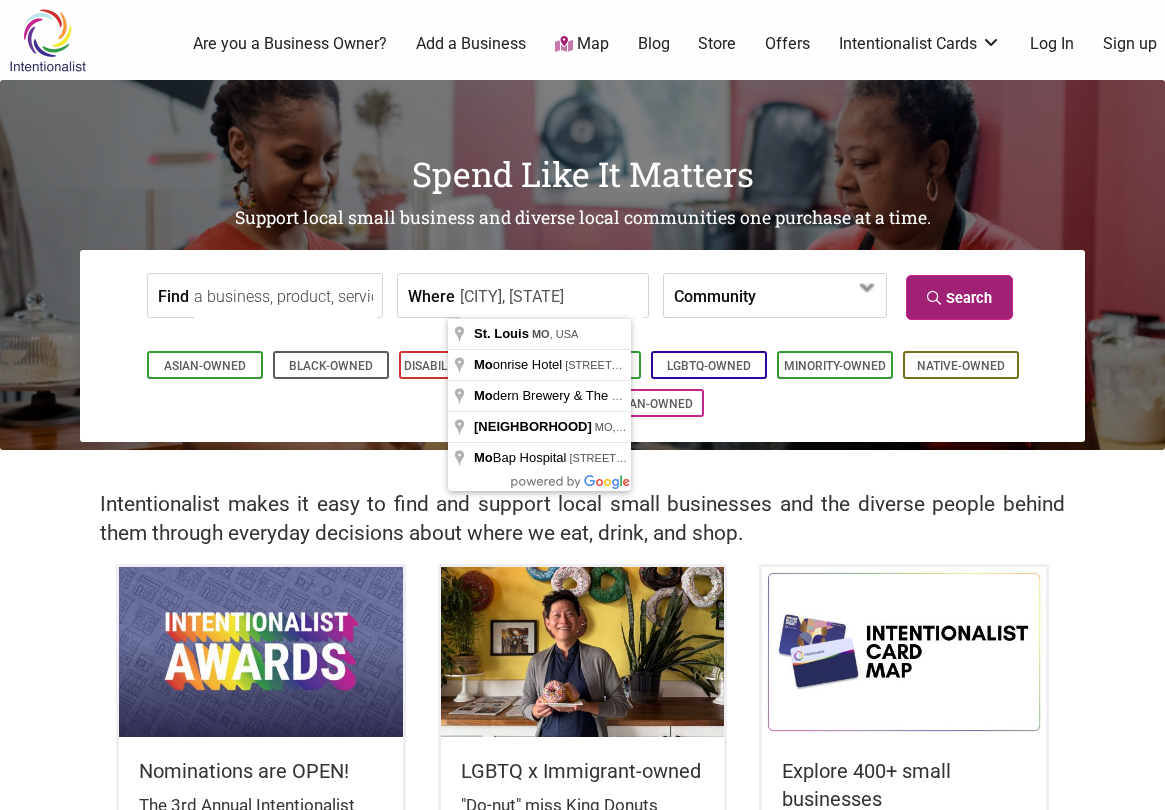 type on "[CITY], [STATE]" 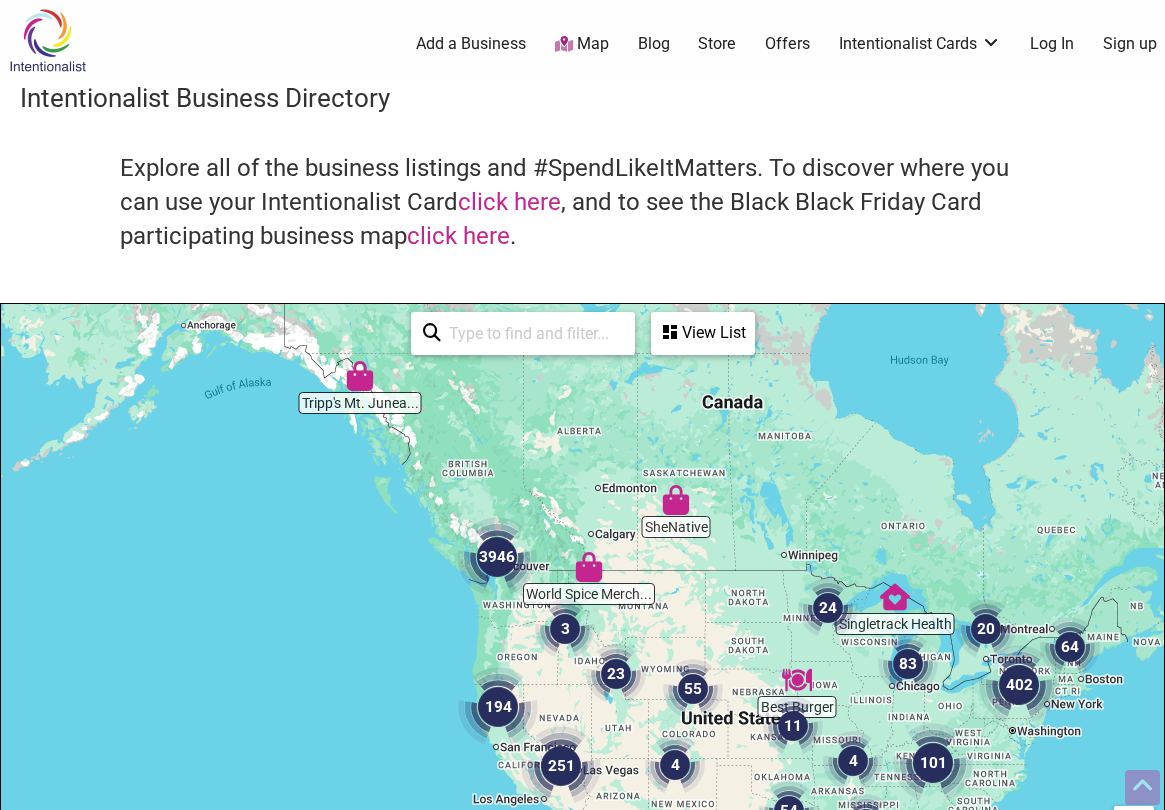 scroll, scrollTop: 500, scrollLeft: 0, axis: vertical 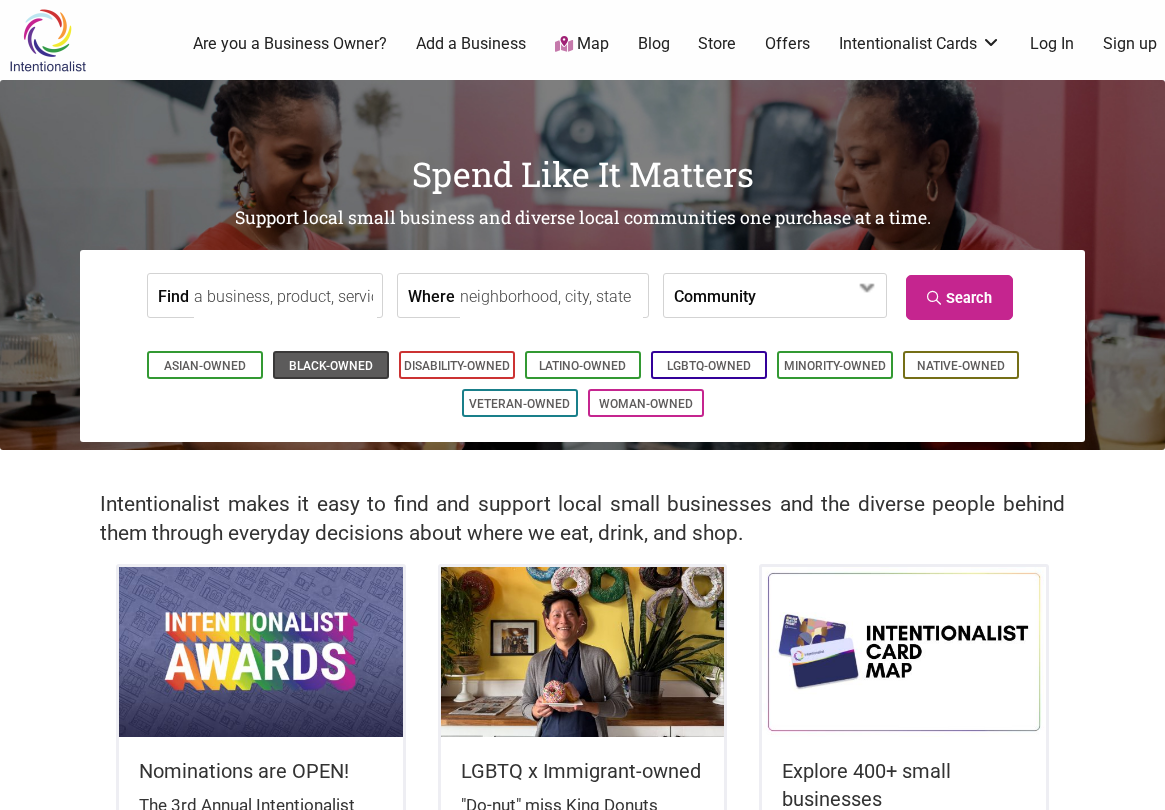 click on "Black-Owned" at bounding box center (331, 366) 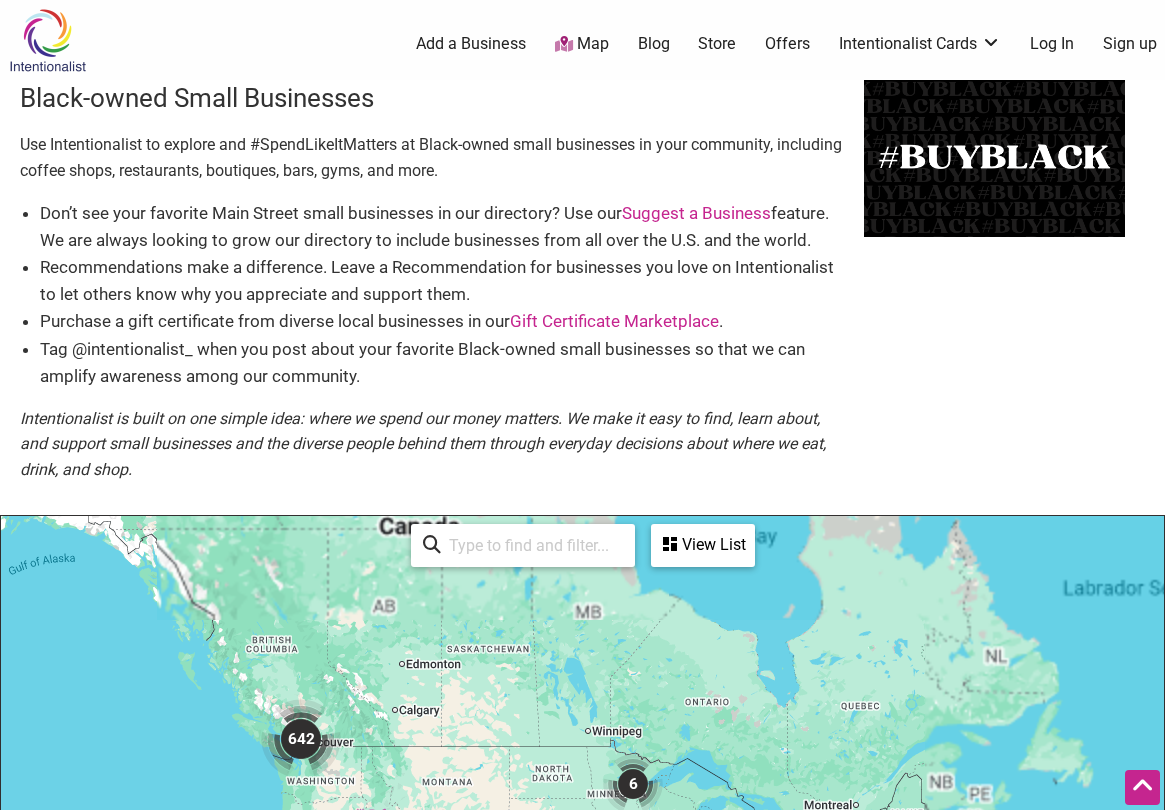 scroll, scrollTop: 500, scrollLeft: 0, axis: vertical 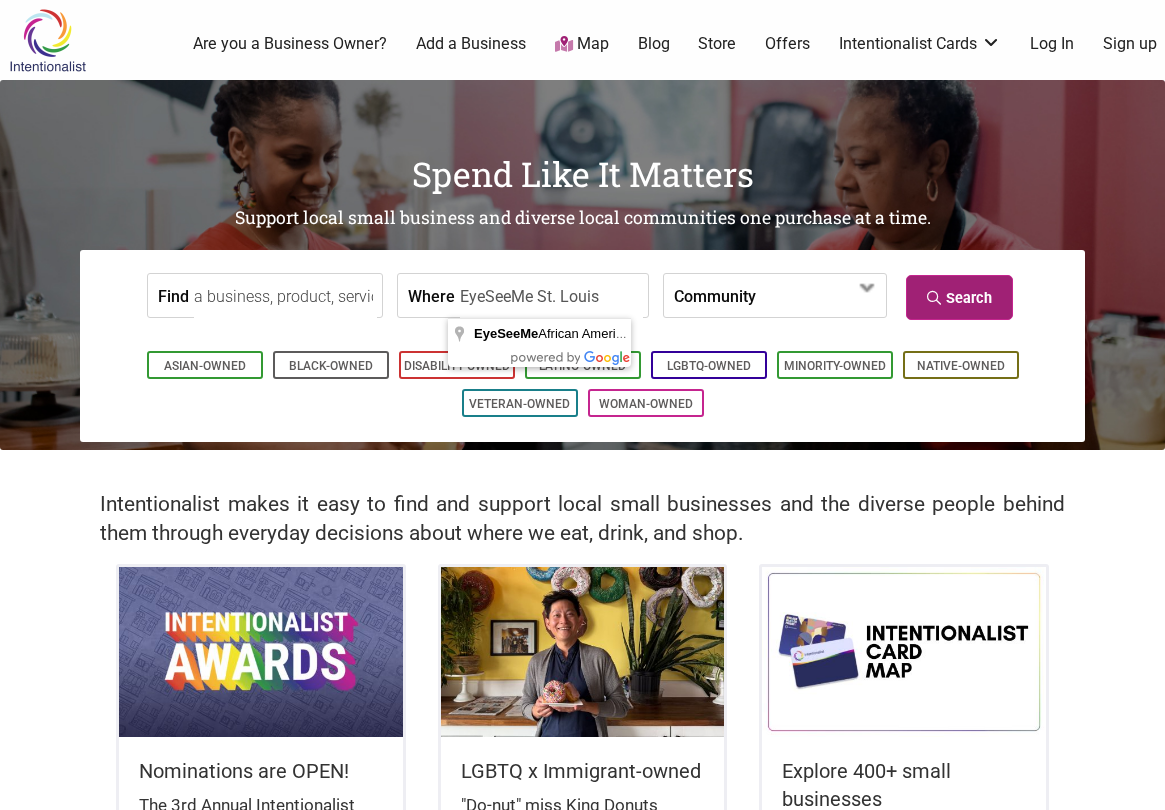 type on "EyeSeeMe St. Louis" 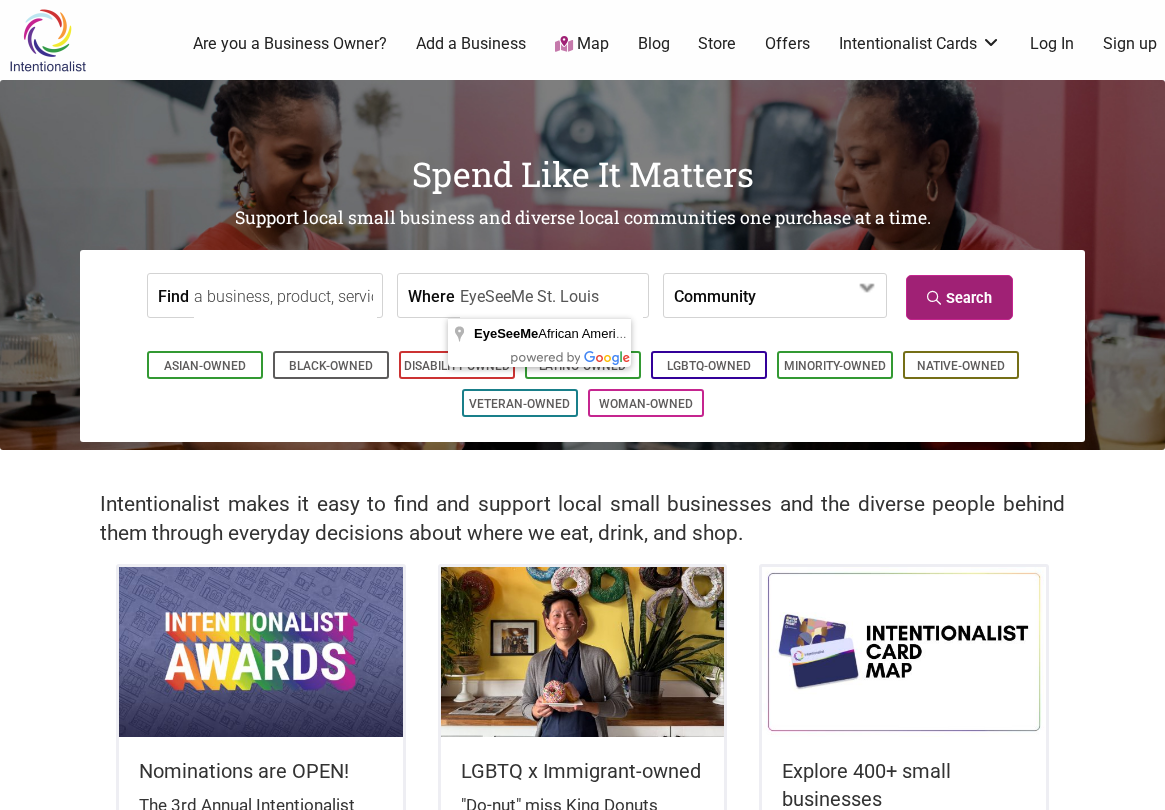 click on "Search" at bounding box center (959, 297) 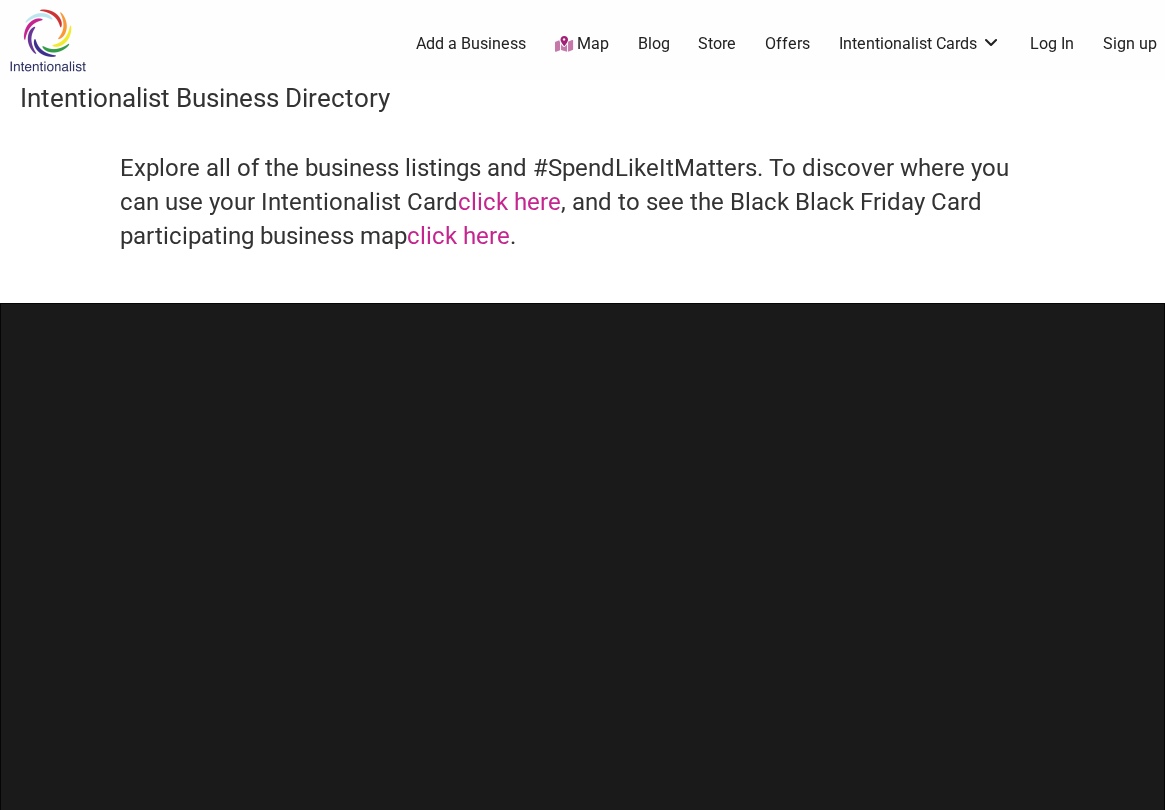 scroll, scrollTop: 0, scrollLeft: 0, axis: both 